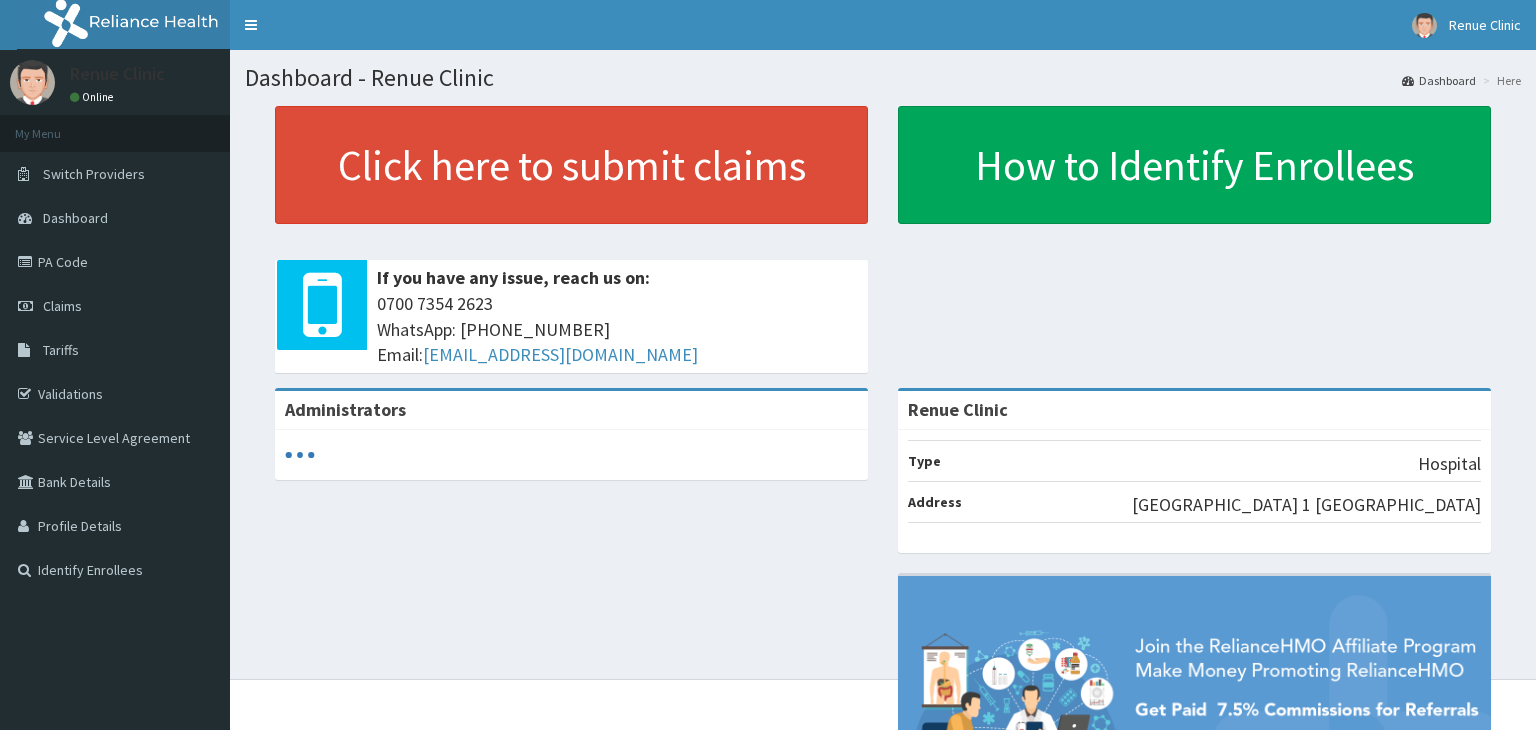 scroll, scrollTop: 0, scrollLeft: 0, axis: both 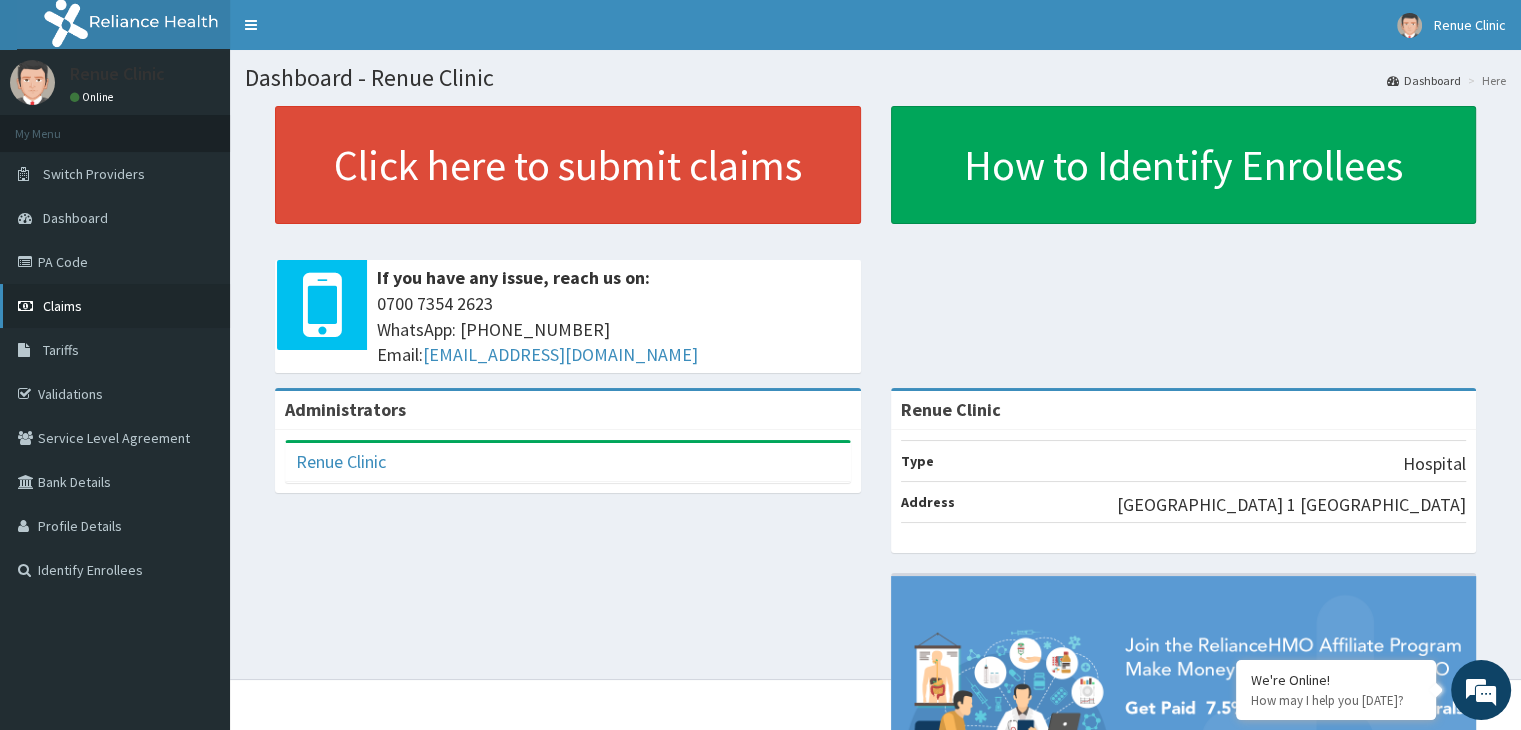 click on "Claims" at bounding box center (62, 306) 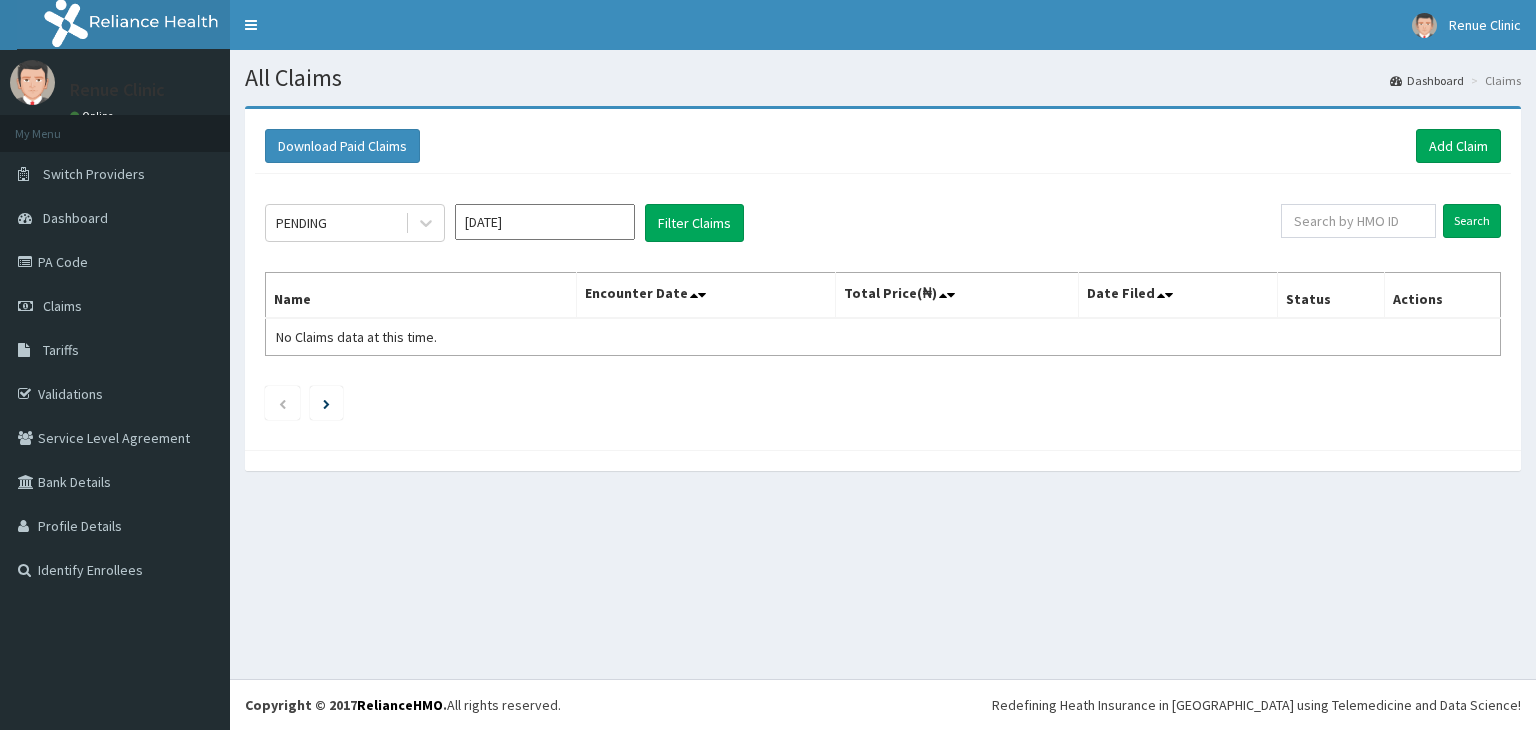 scroll, scrollTop: 0, scrollLeft: 0, axis: both 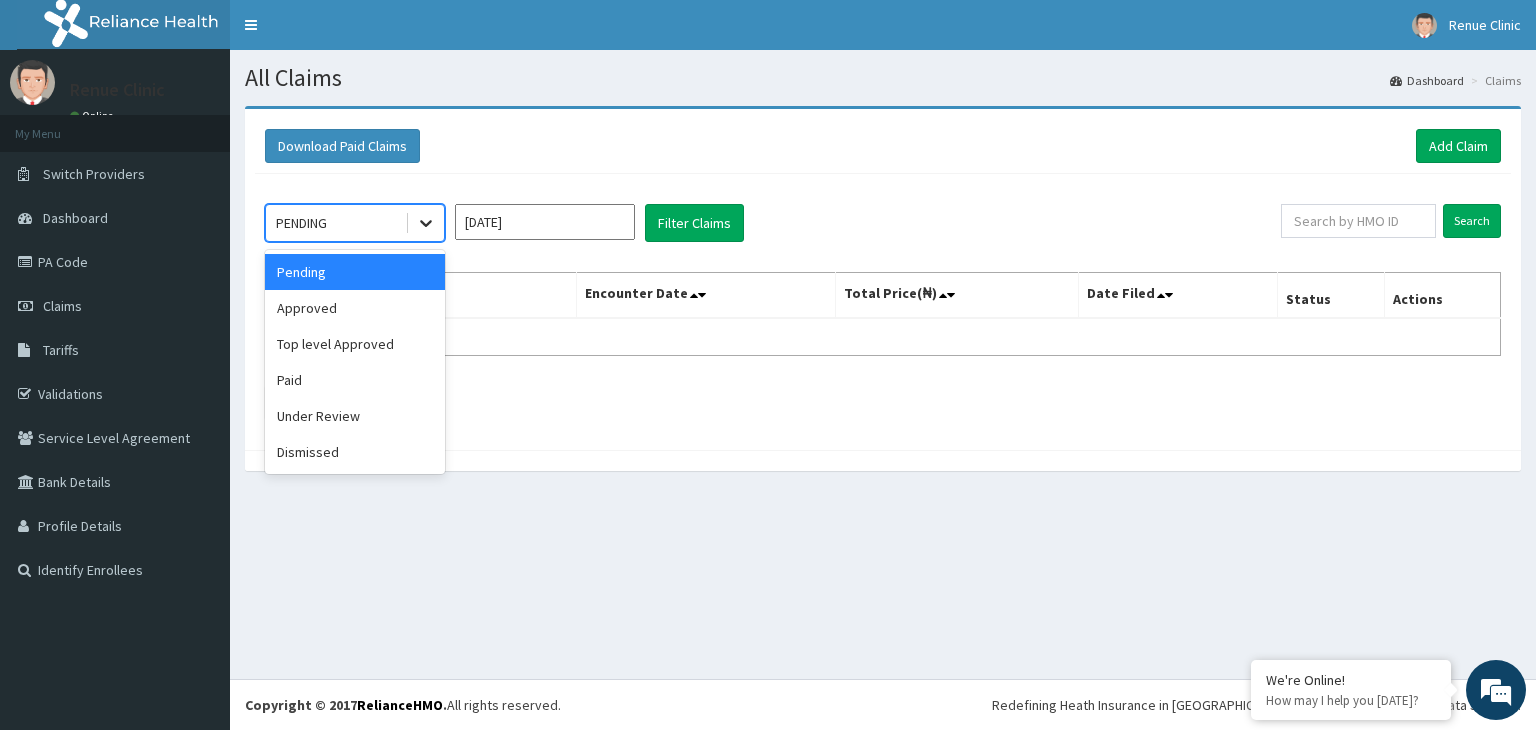 click 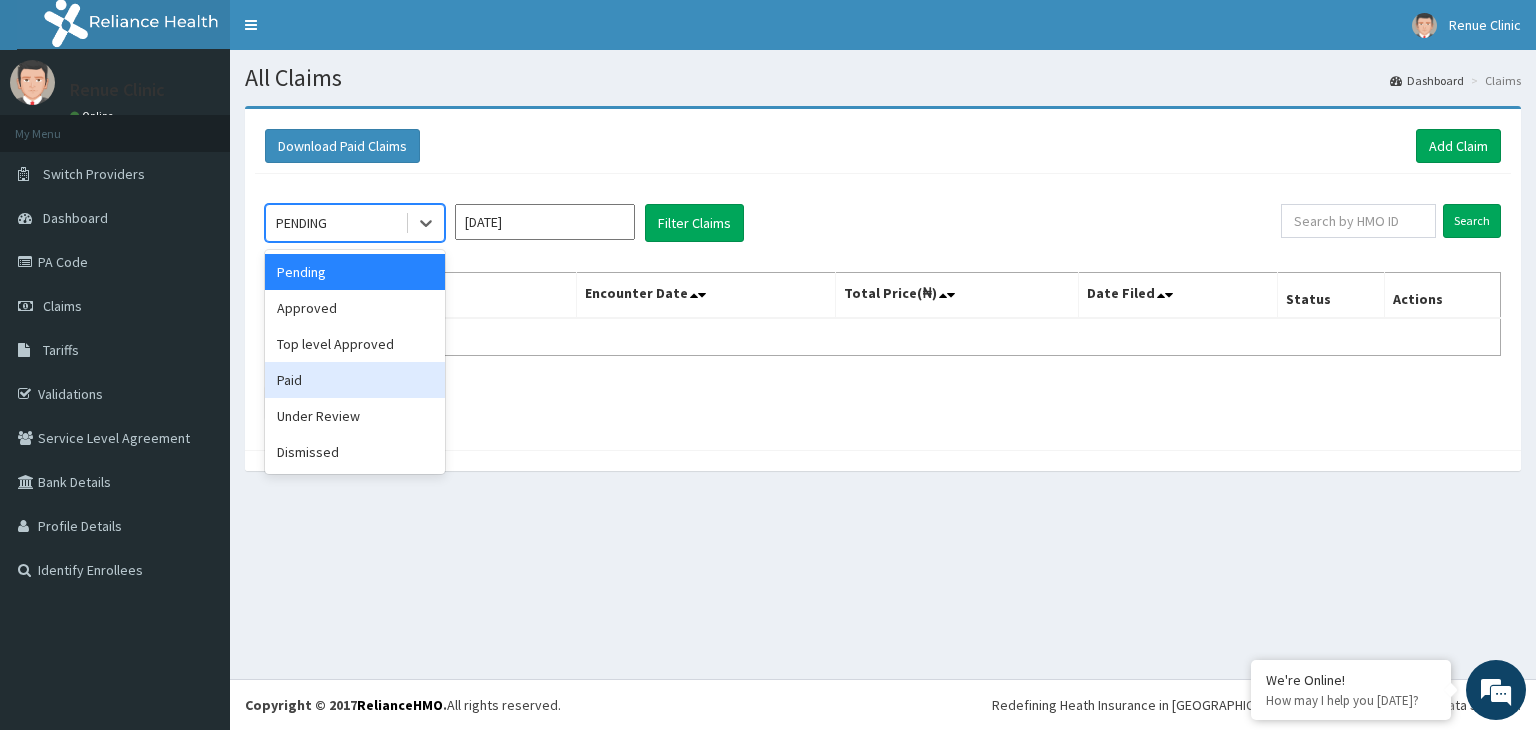click on "Paid" at bounding box center (355, 380) 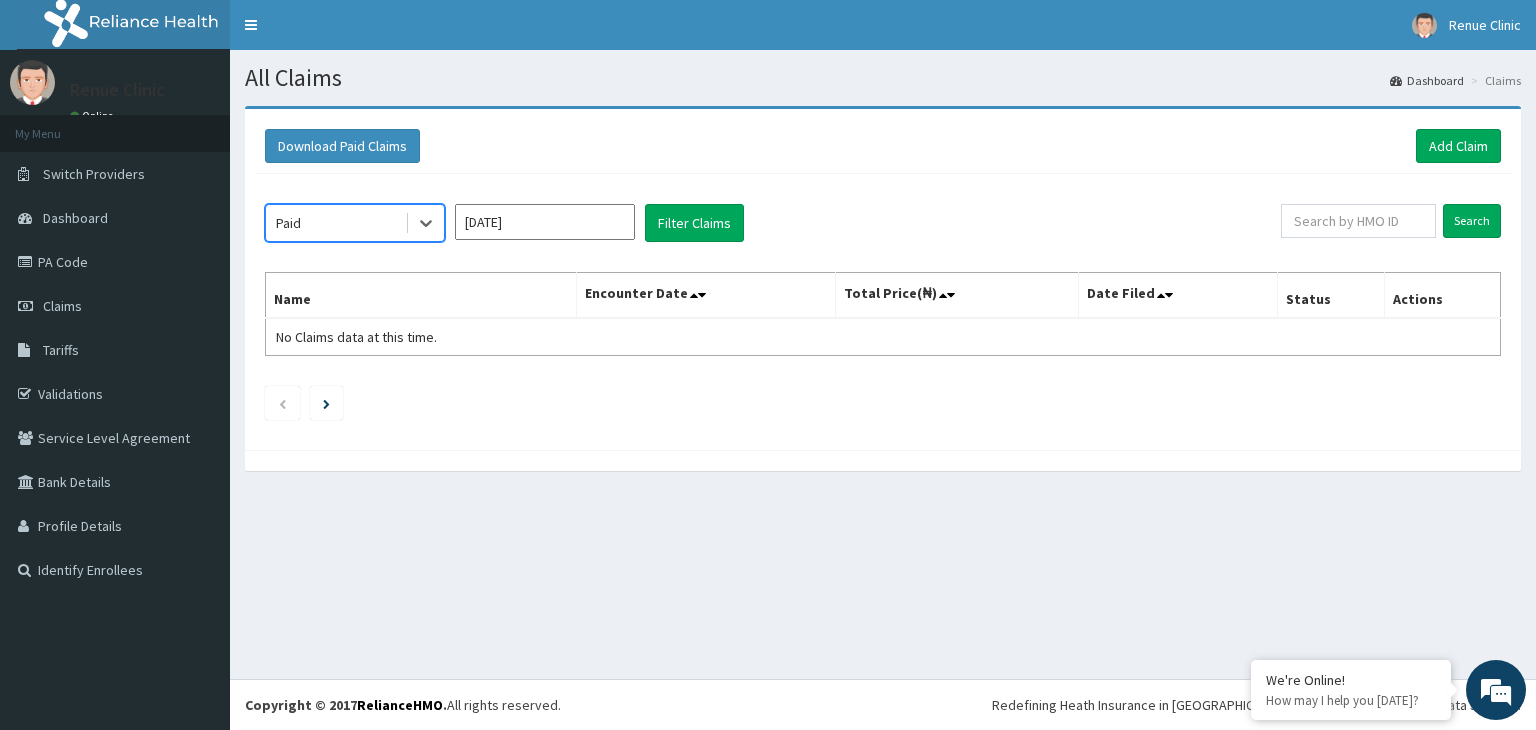 scroll, scrollTop: 0, scrollLeft: 0, axis: both 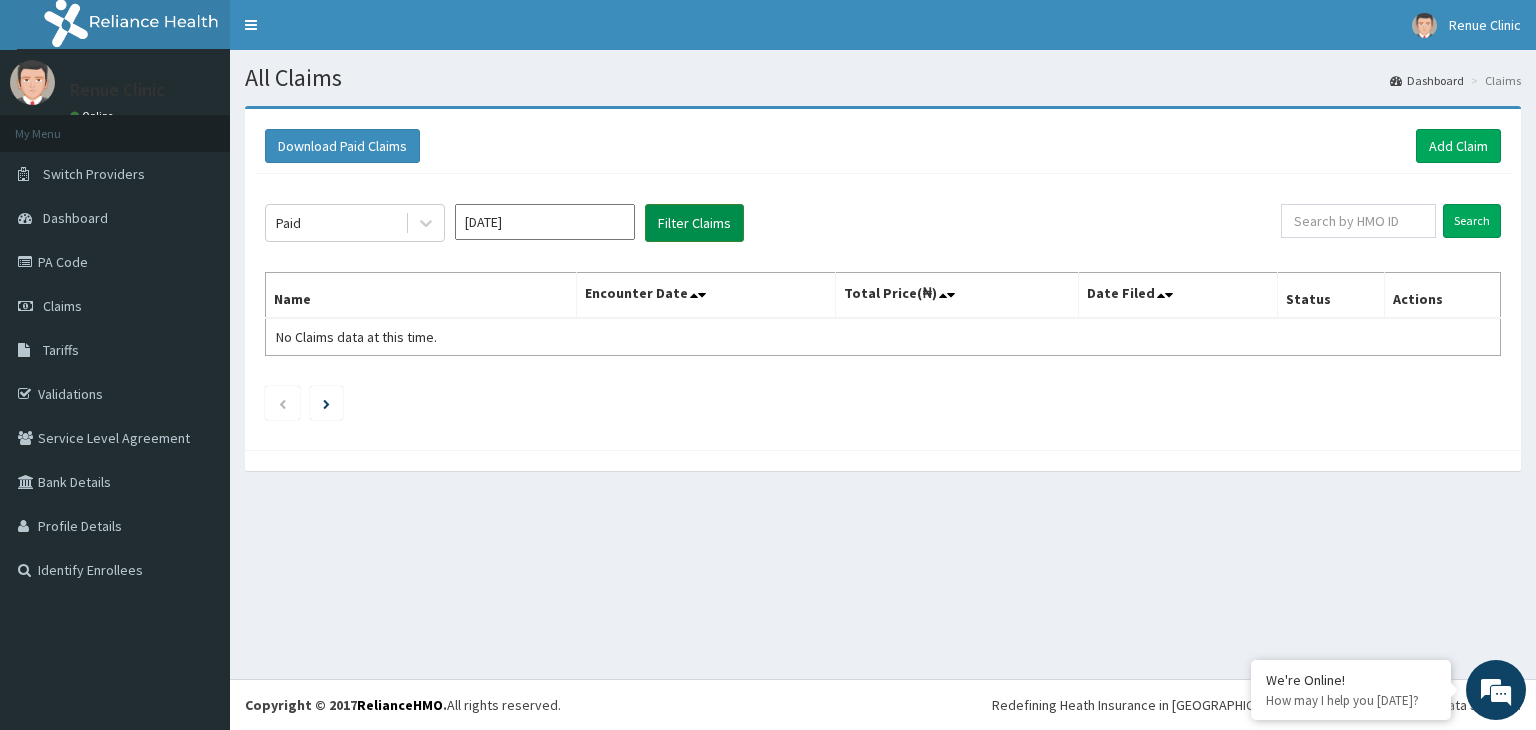 click on "Filter Claims" at bounding box center [694, 223] 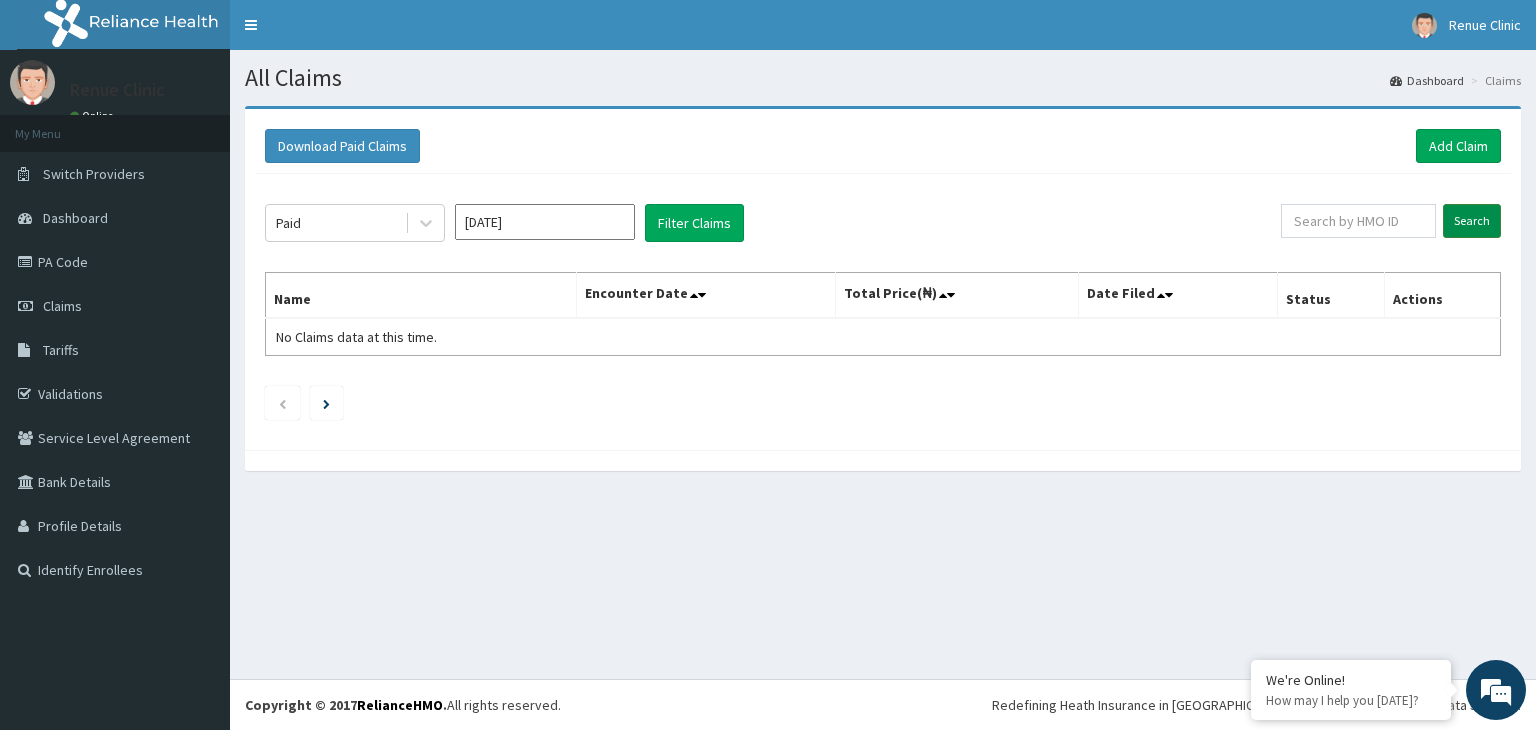 click on "Search" at bounding box center [1472, 221] 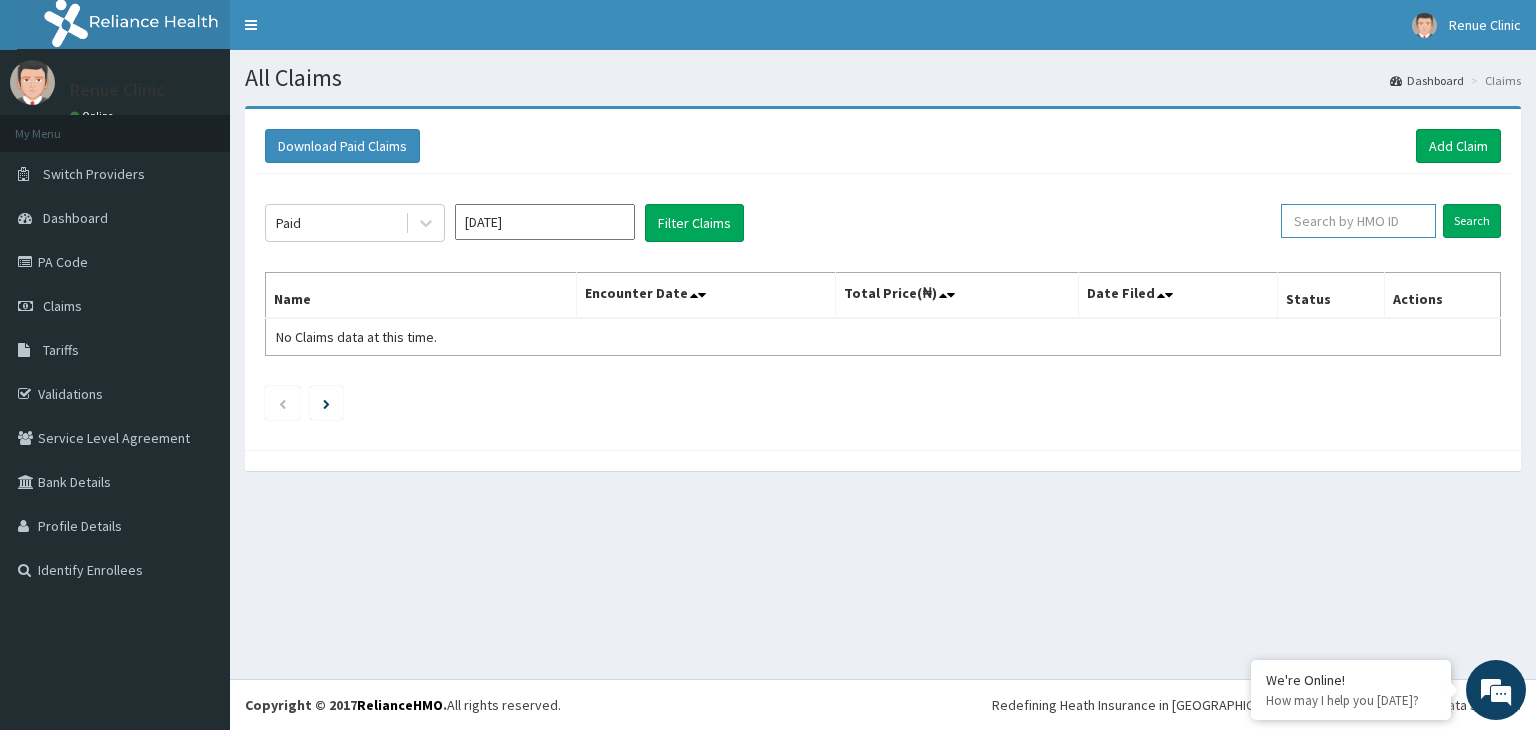click at bounding box center [1358, 221] 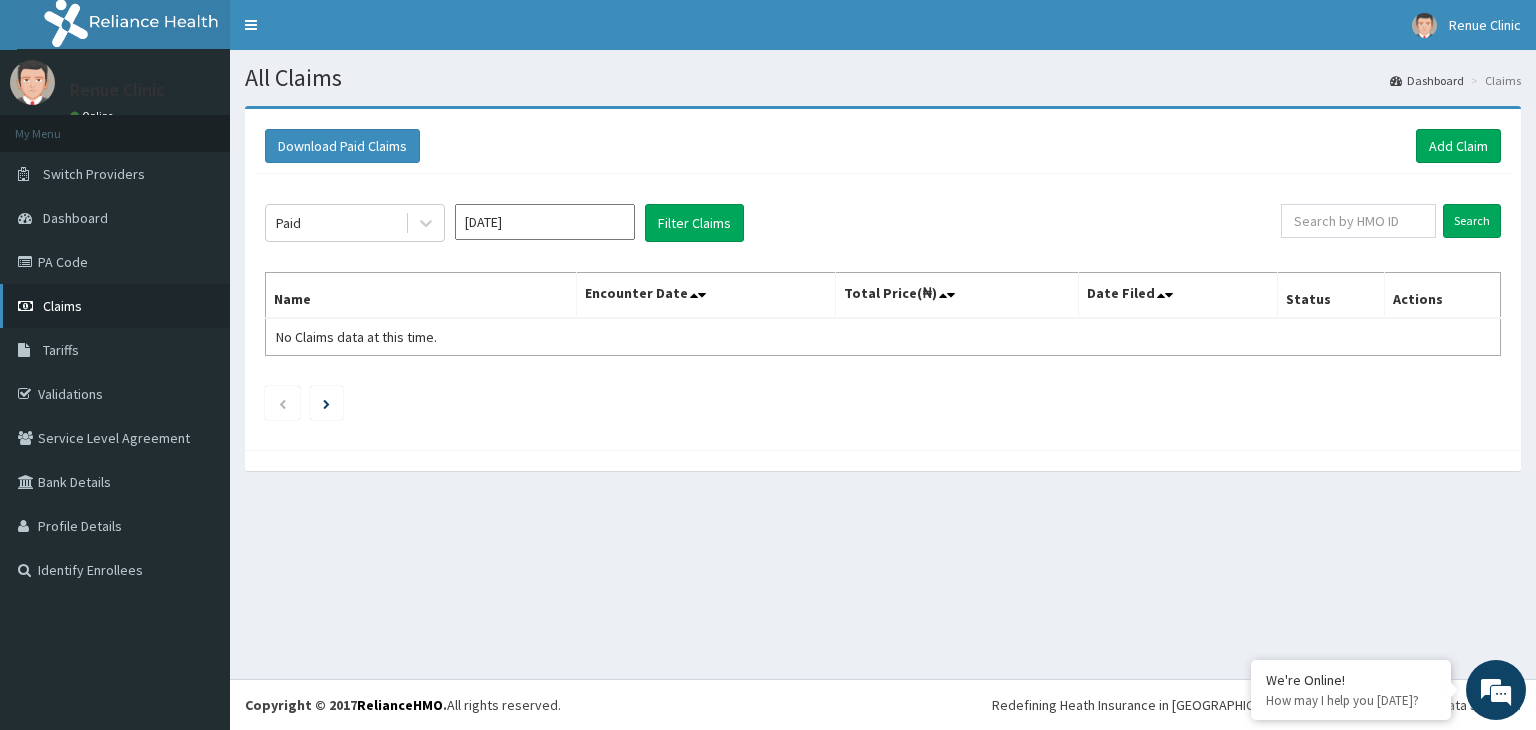 click on "Claims" at bounding box center [115, 306] 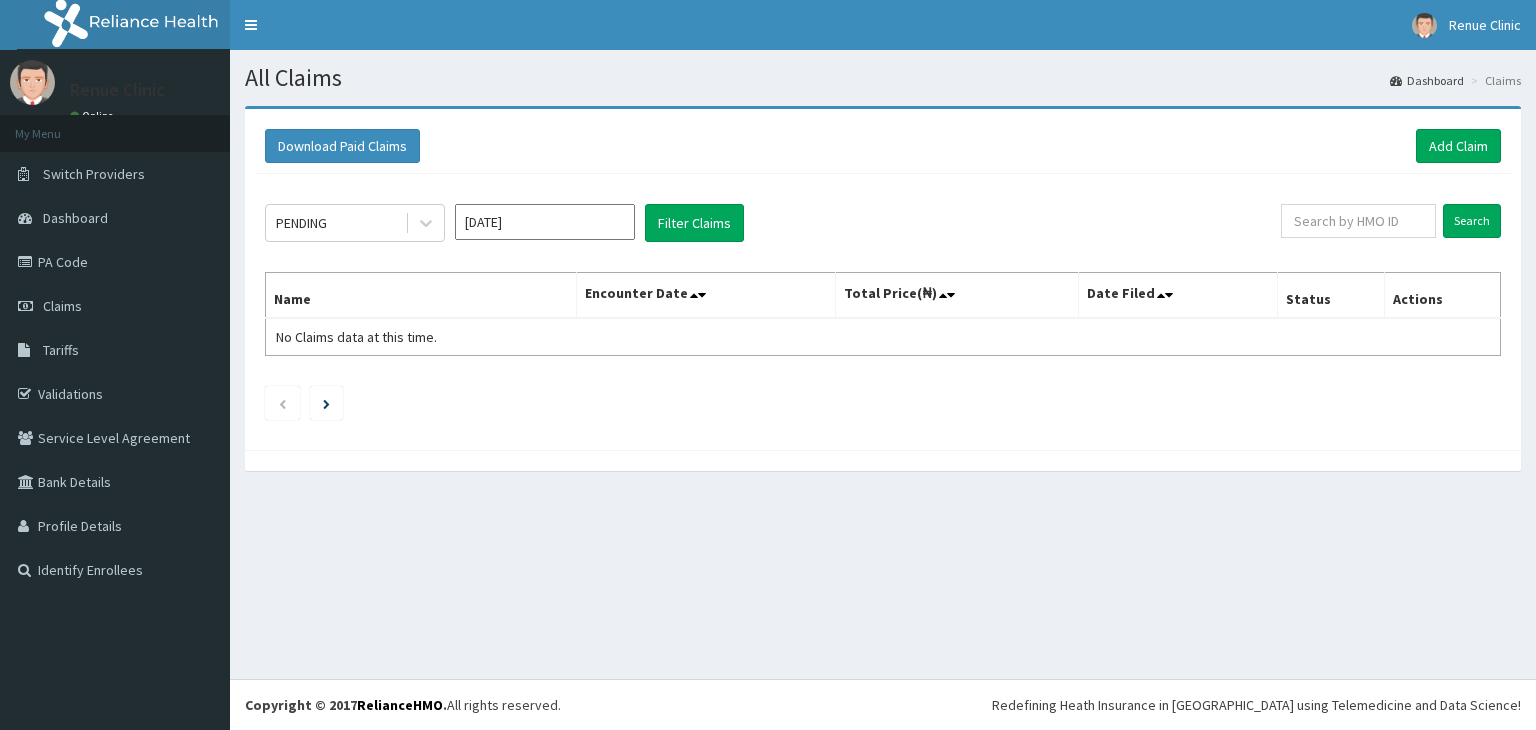 scroll, scrollTop: 0, scrollLeft: 0, axis: both 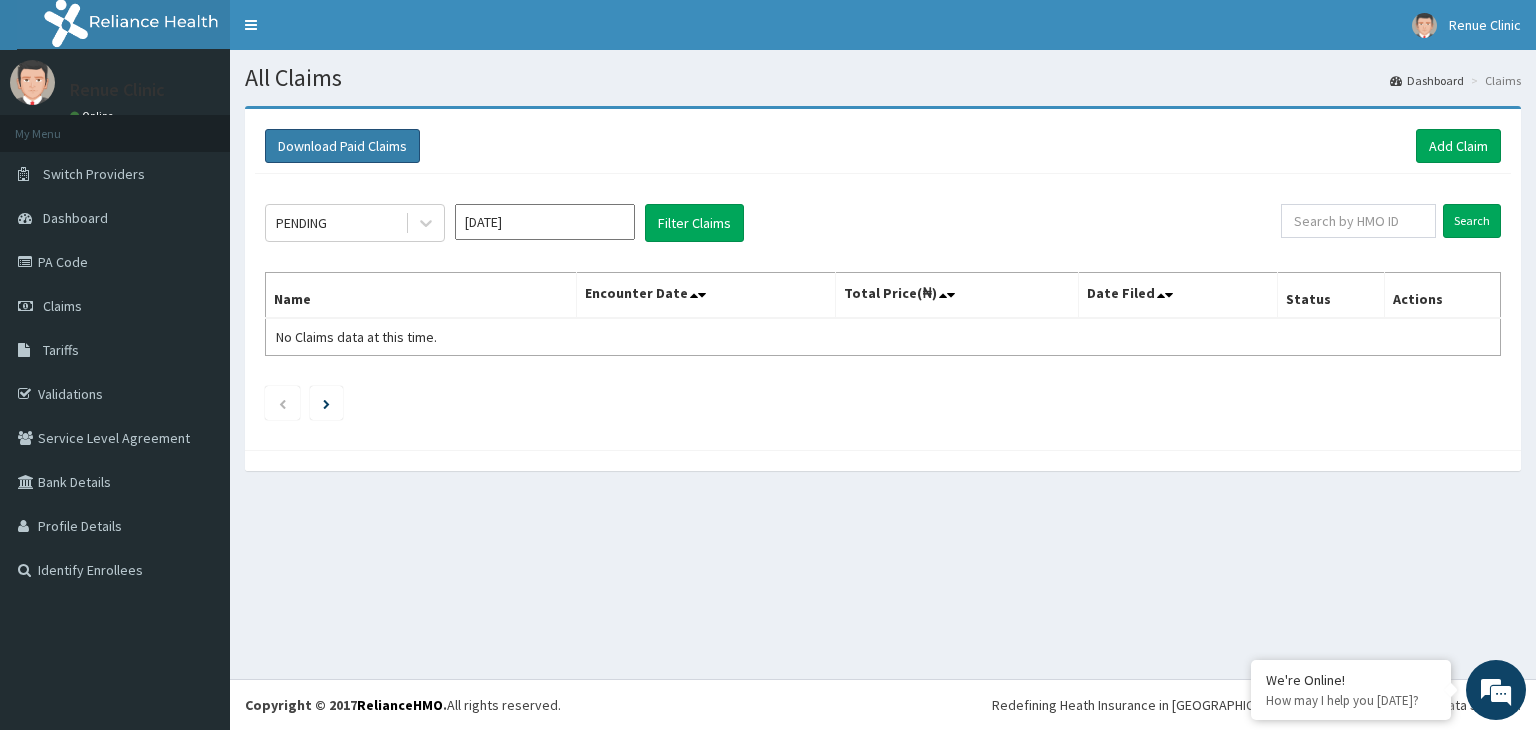 click on "Download Paid Claims" at bounding box center (342, 146) 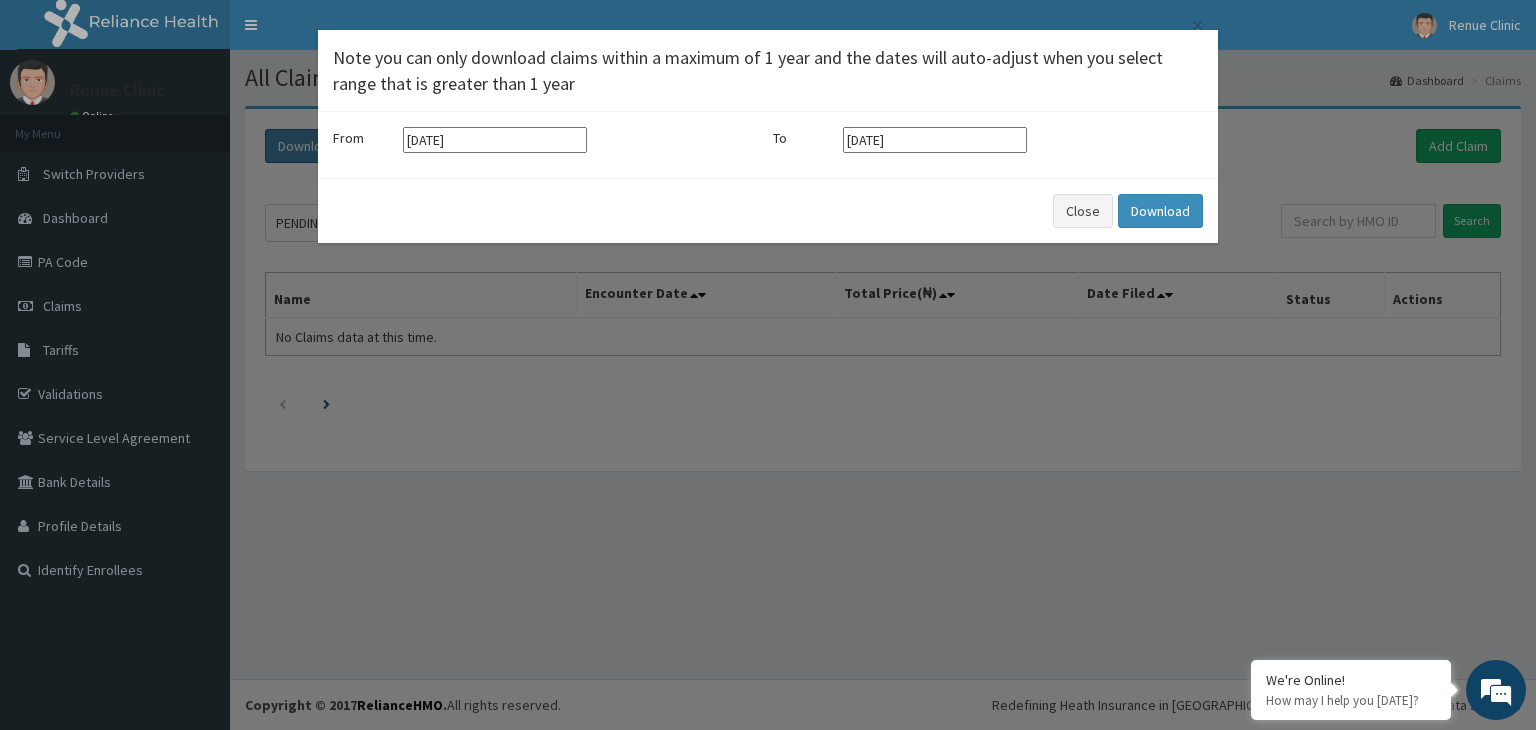 scroll, scrollTop: 0, scrollLeft: 0, axis: both 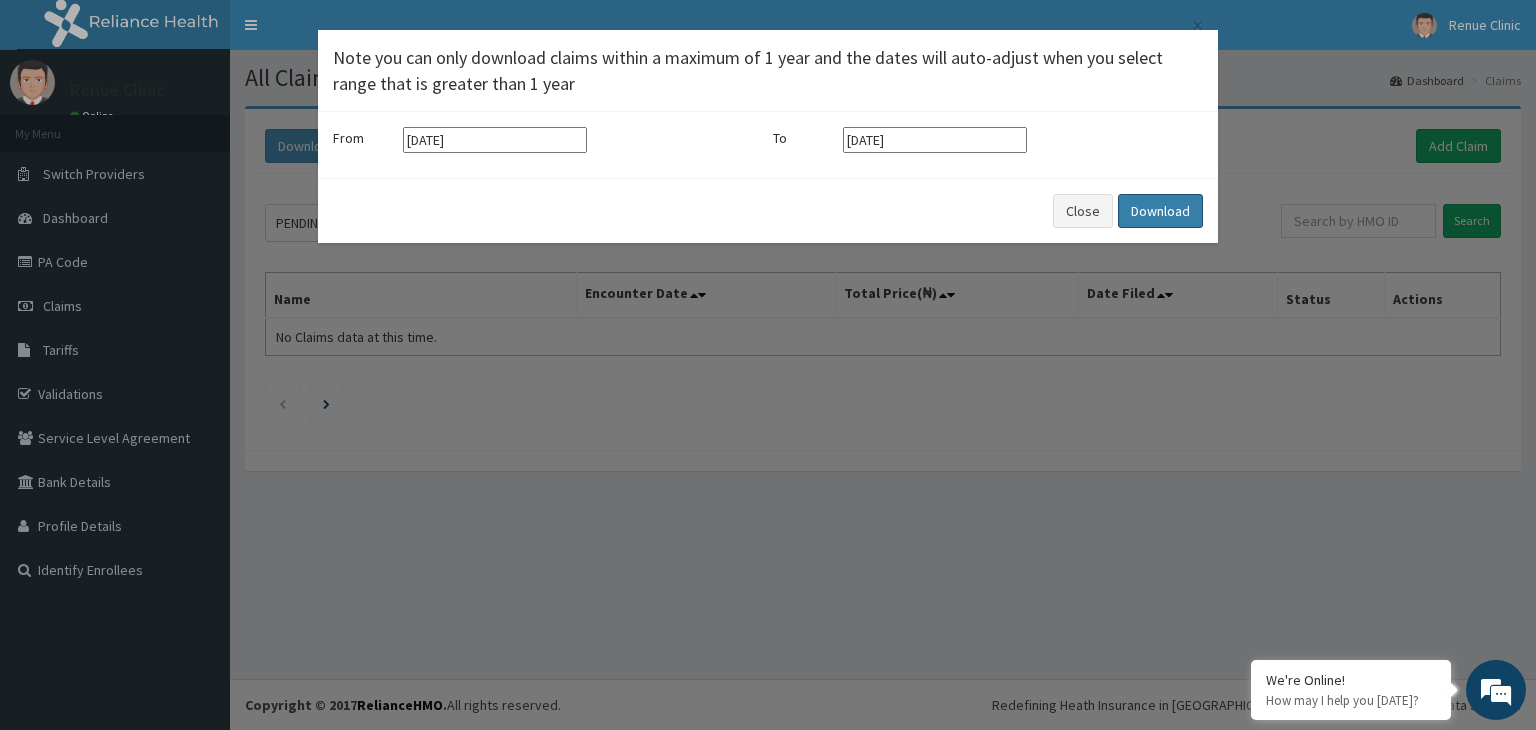 click on "Download" at bounding box center [1160, 211] 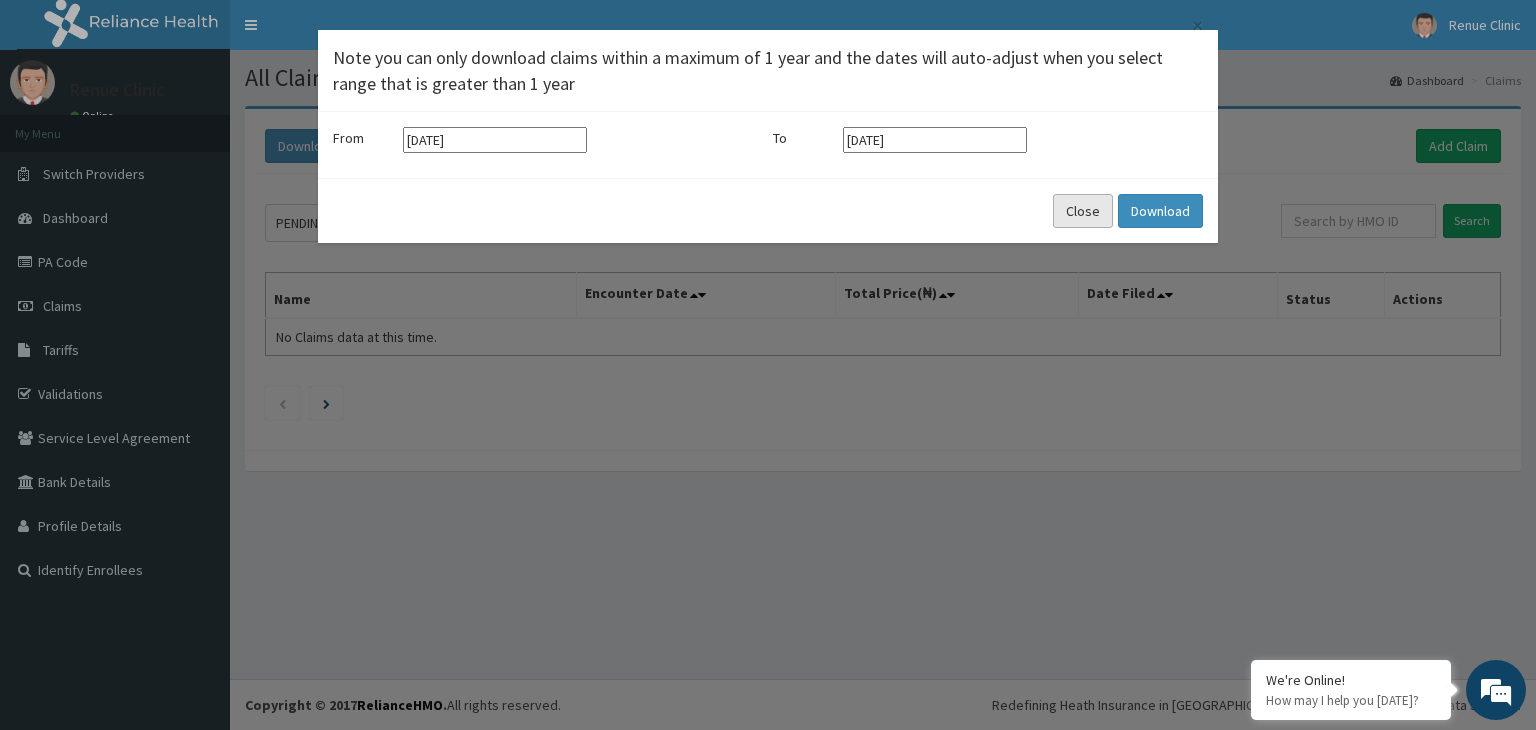 click on "Close" at bounding box center (1083, 211) 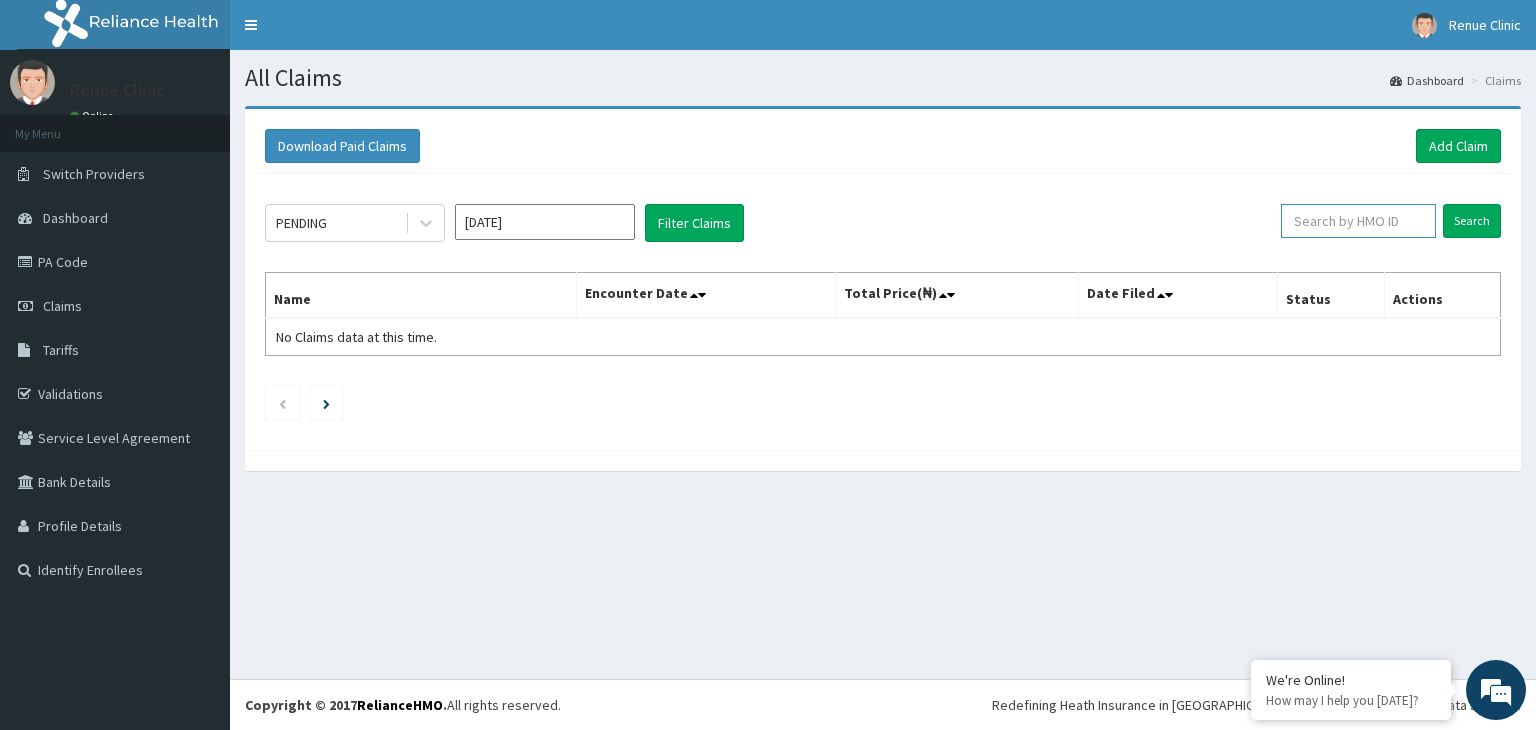 click at bounding box center [1358, 221] 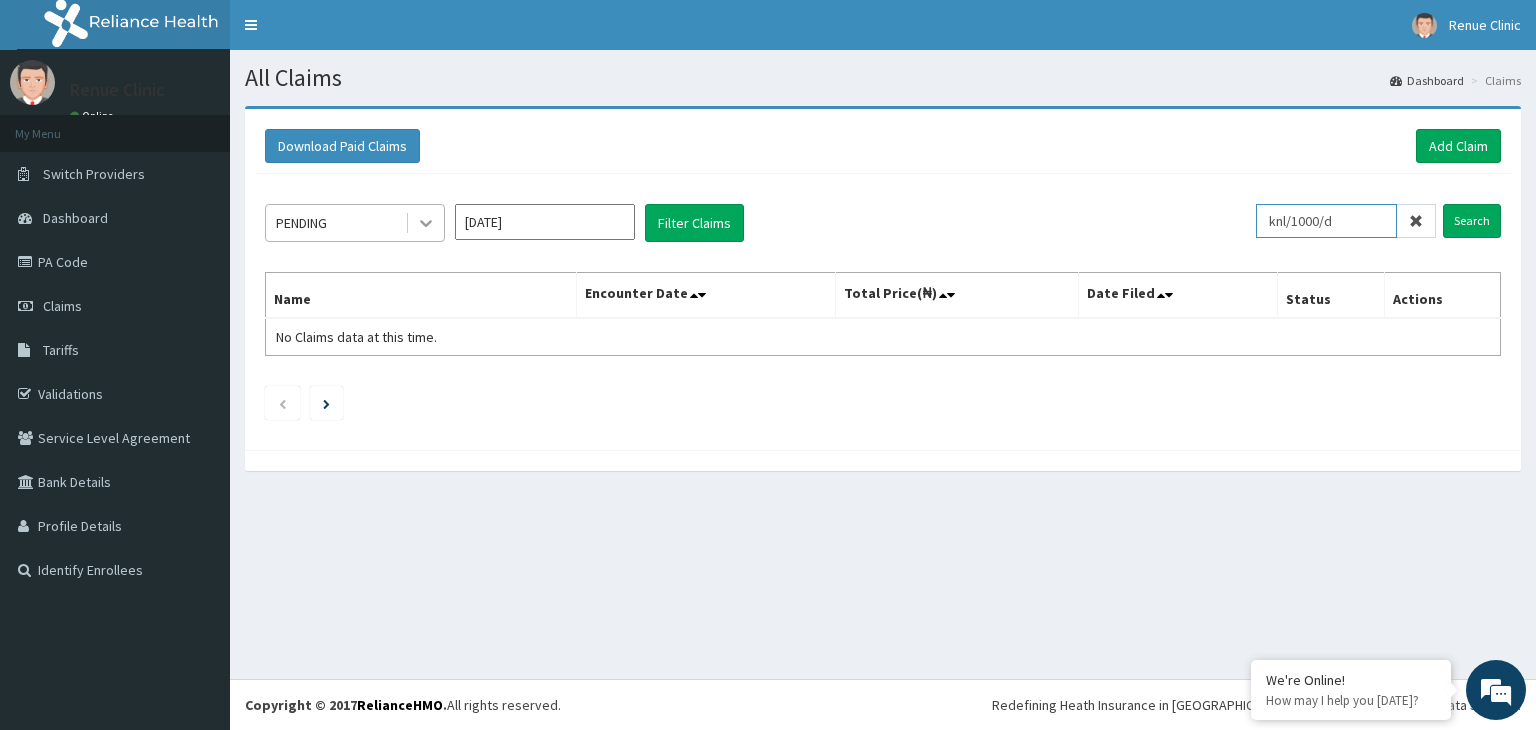type on "knl/1000/d" 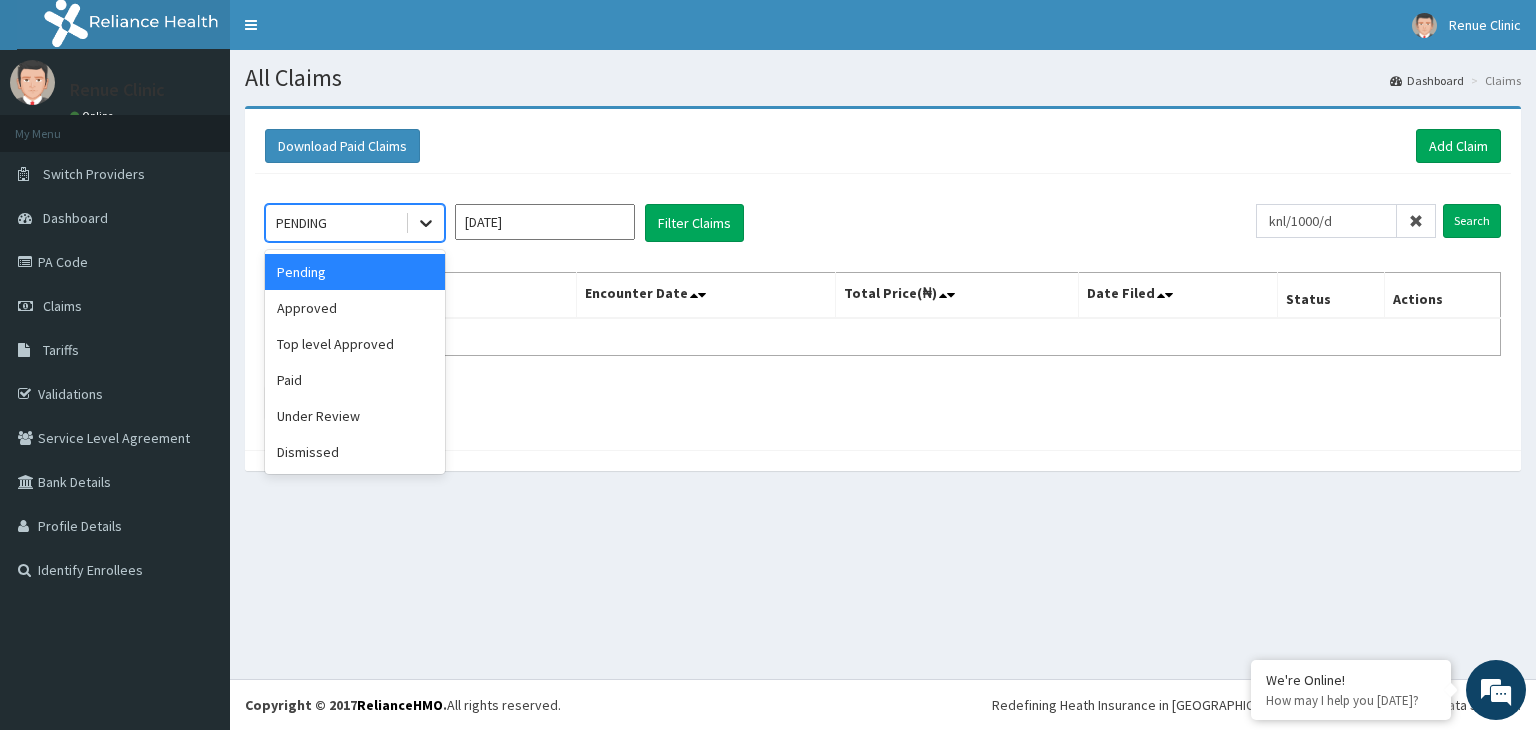 click 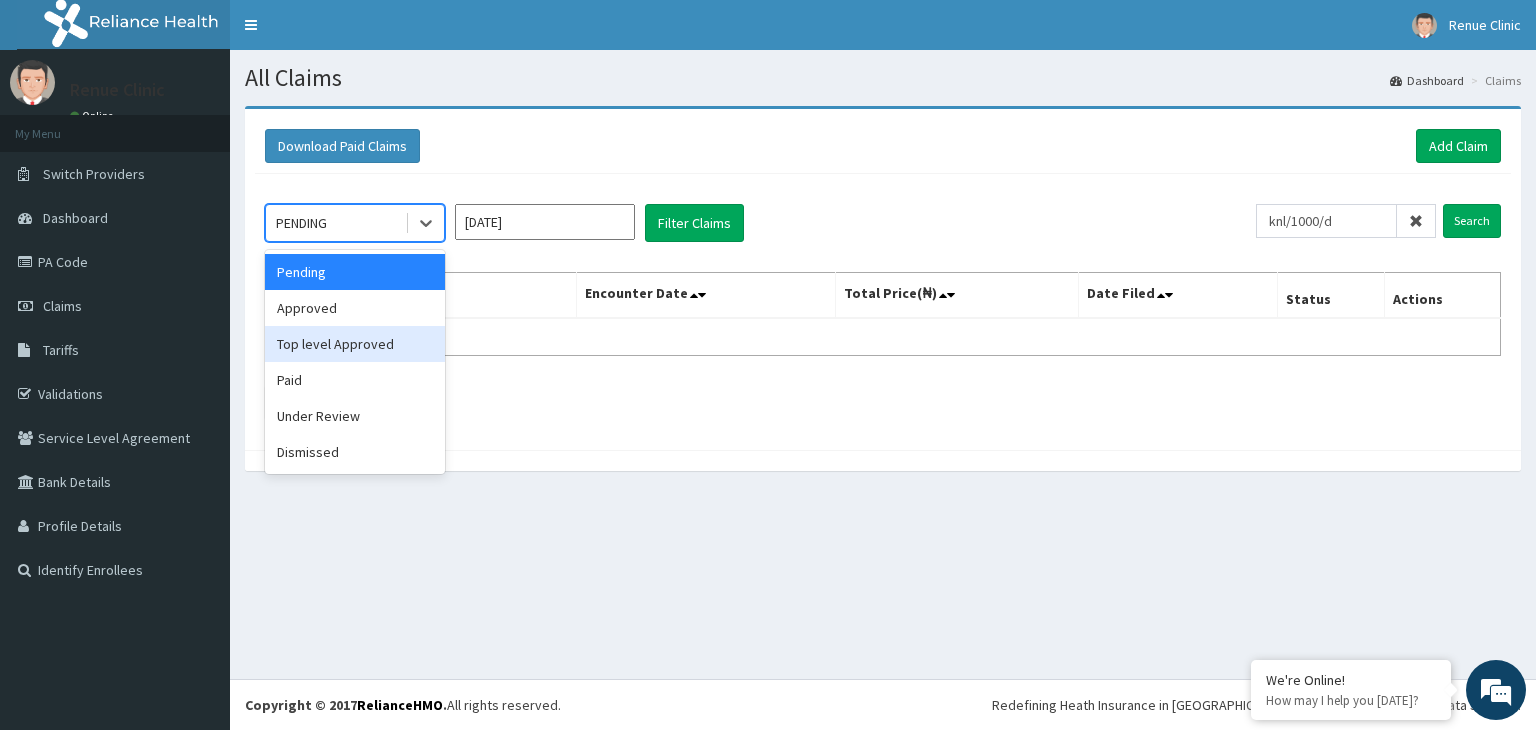 drag, startPoint x: 348, startPoint y: 370, endPoint x: 1023, endPoint y: 190, distance: 698.5879 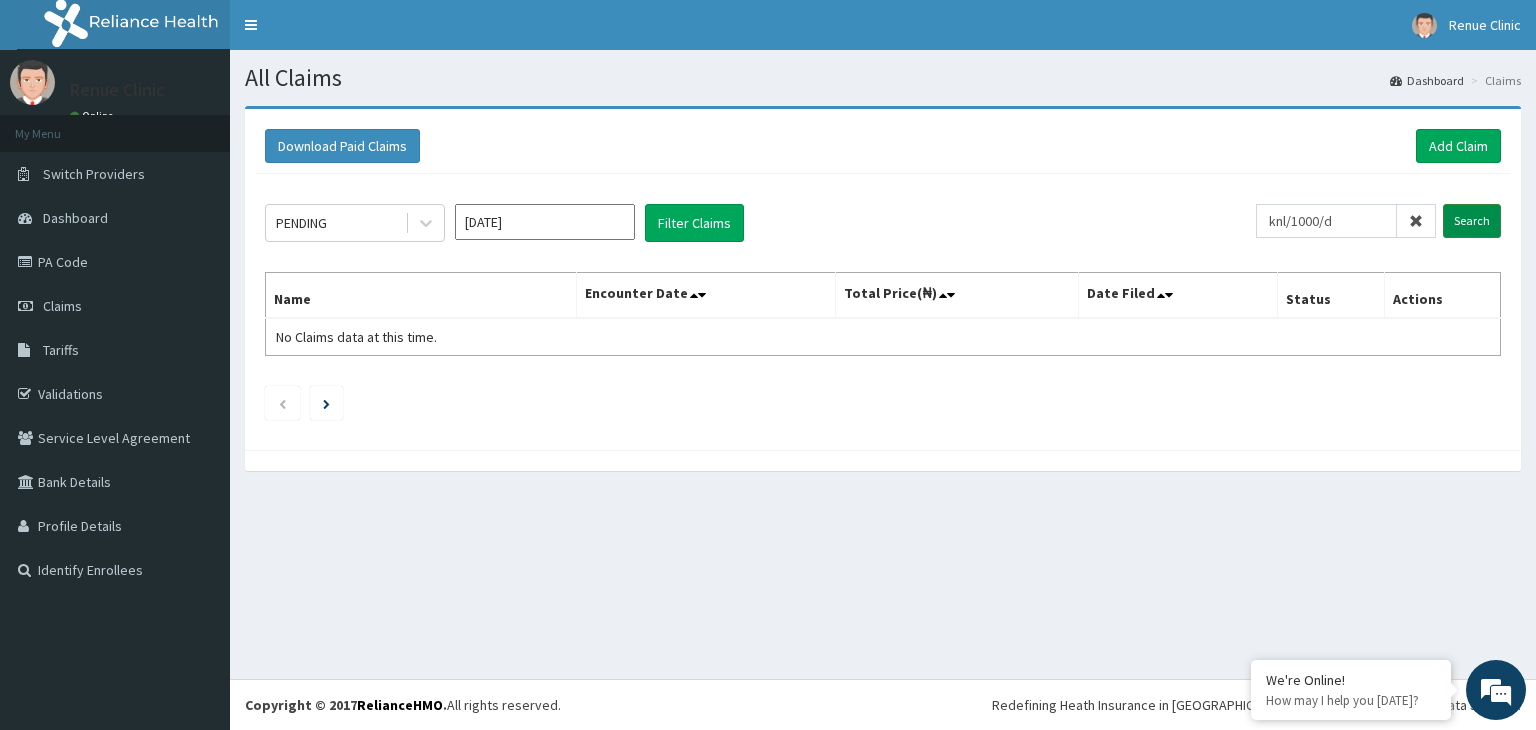 click on "Search" at bounding box center (1472, 221) 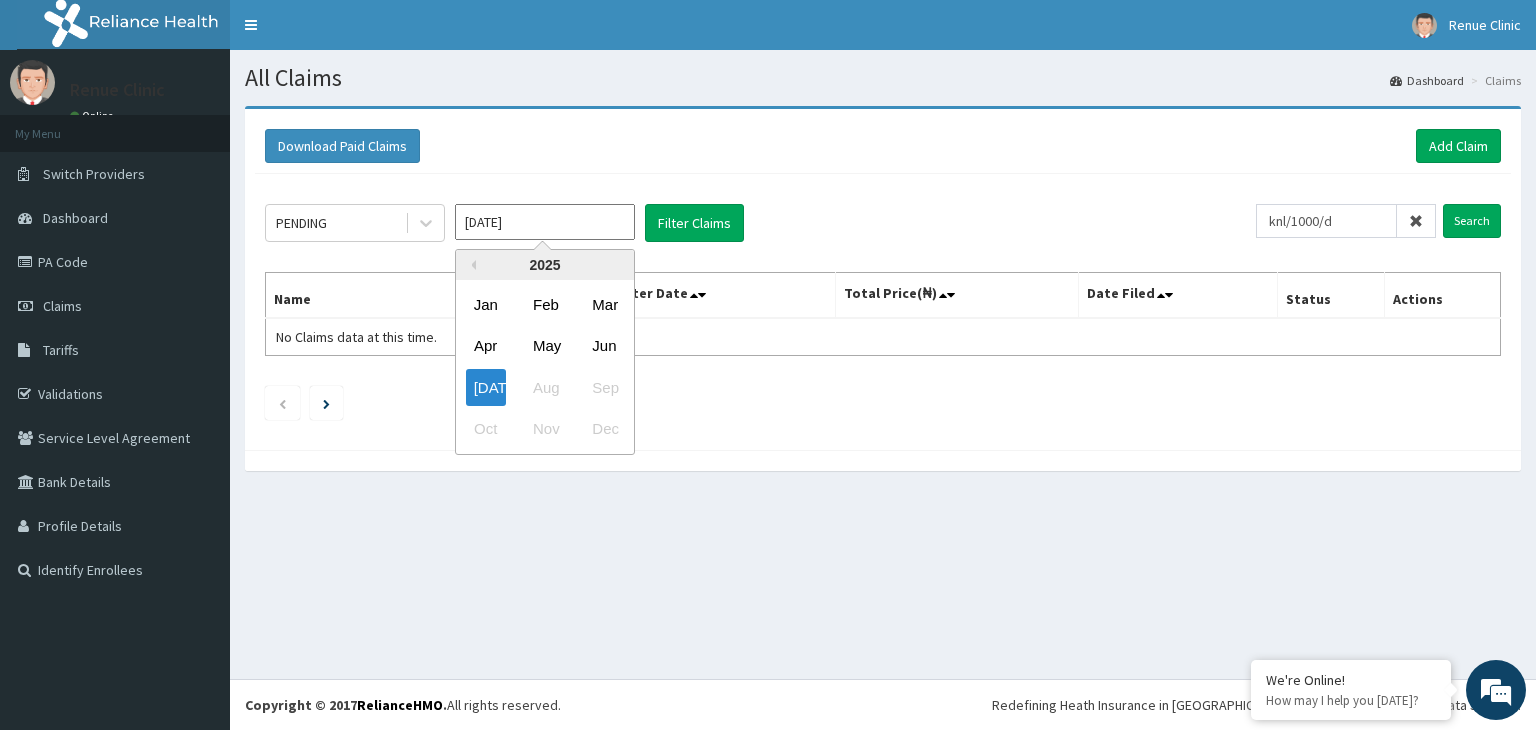 click on "[DATE]" at bounding box center (545, 222) 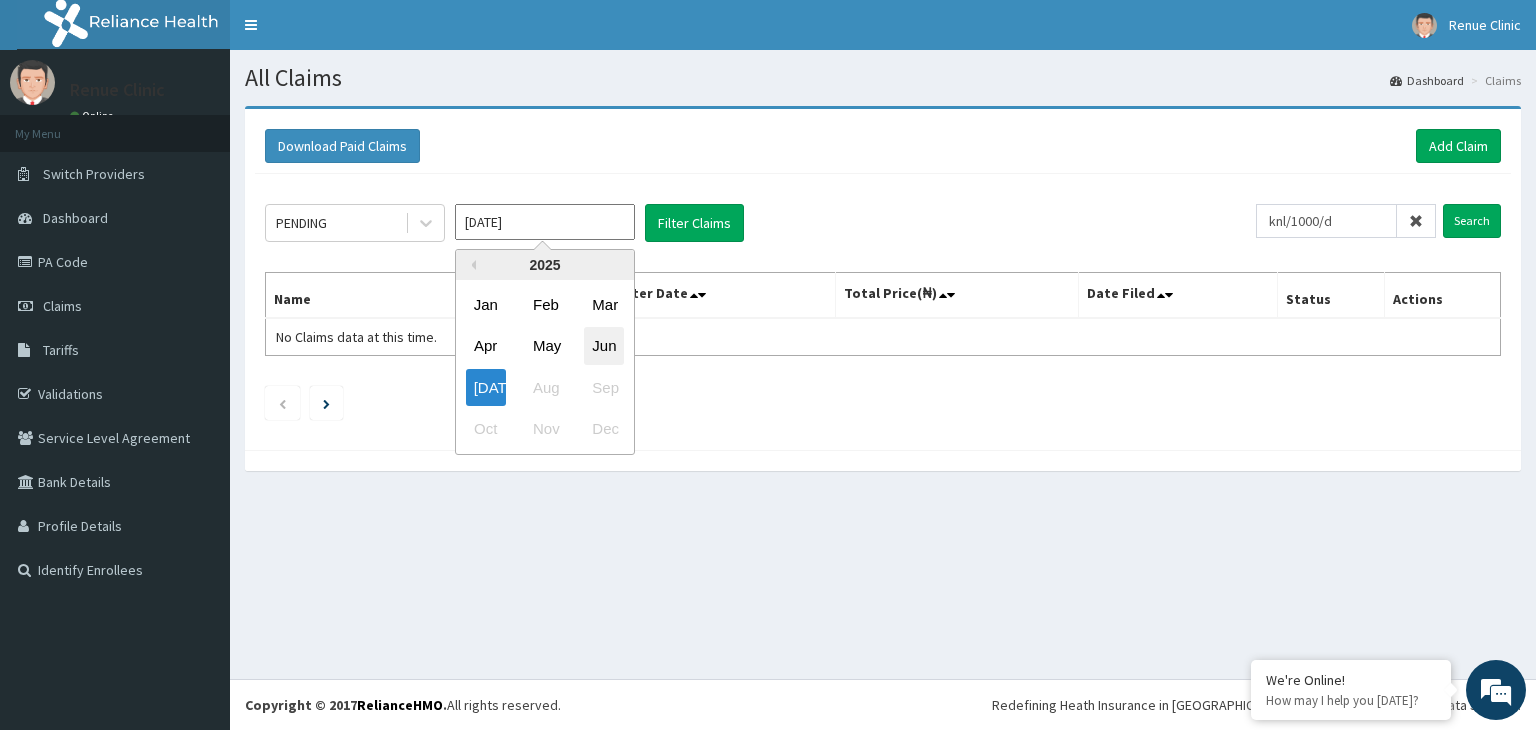 click on "Jun" at bounding box center [604, 346] 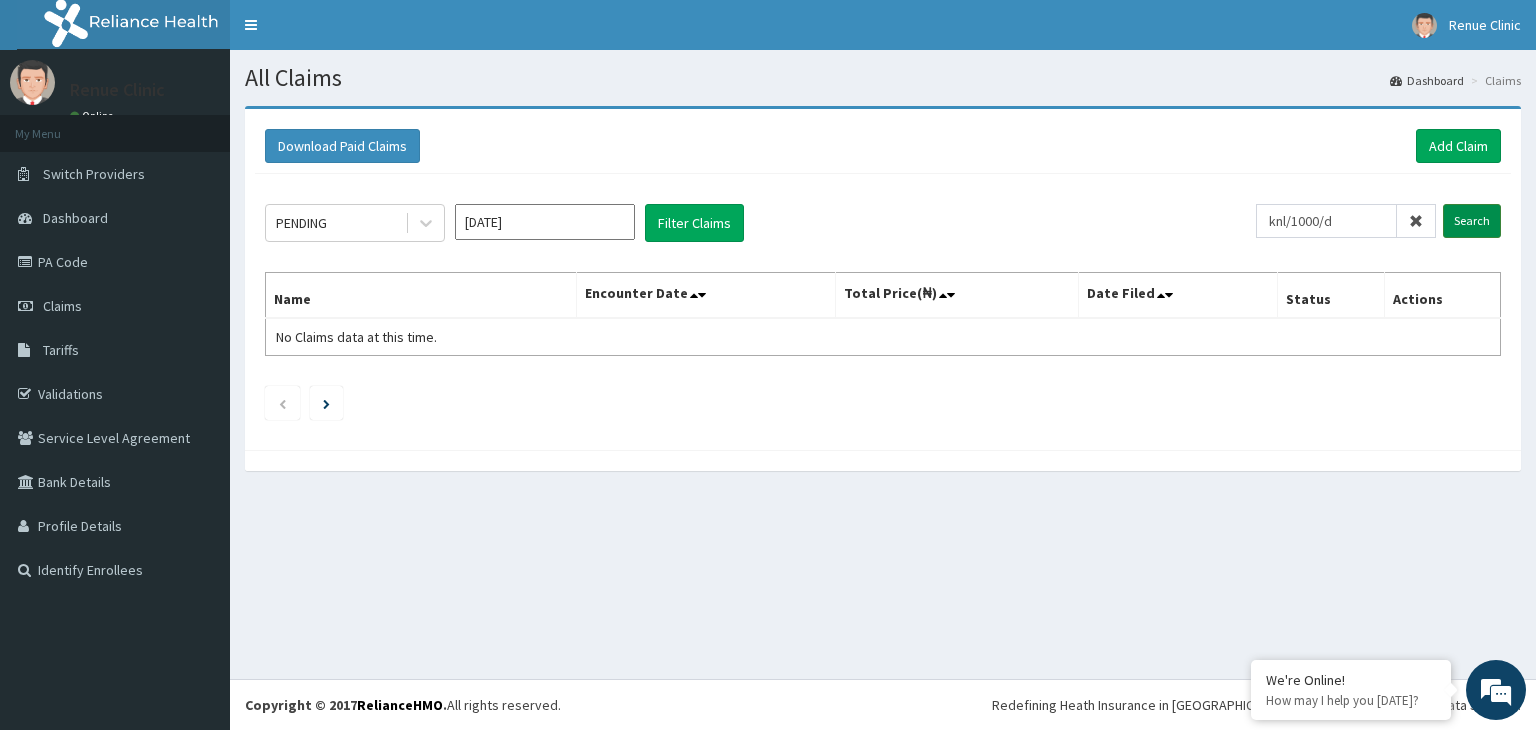 click on "Search" at bounding box center (1472, 221) 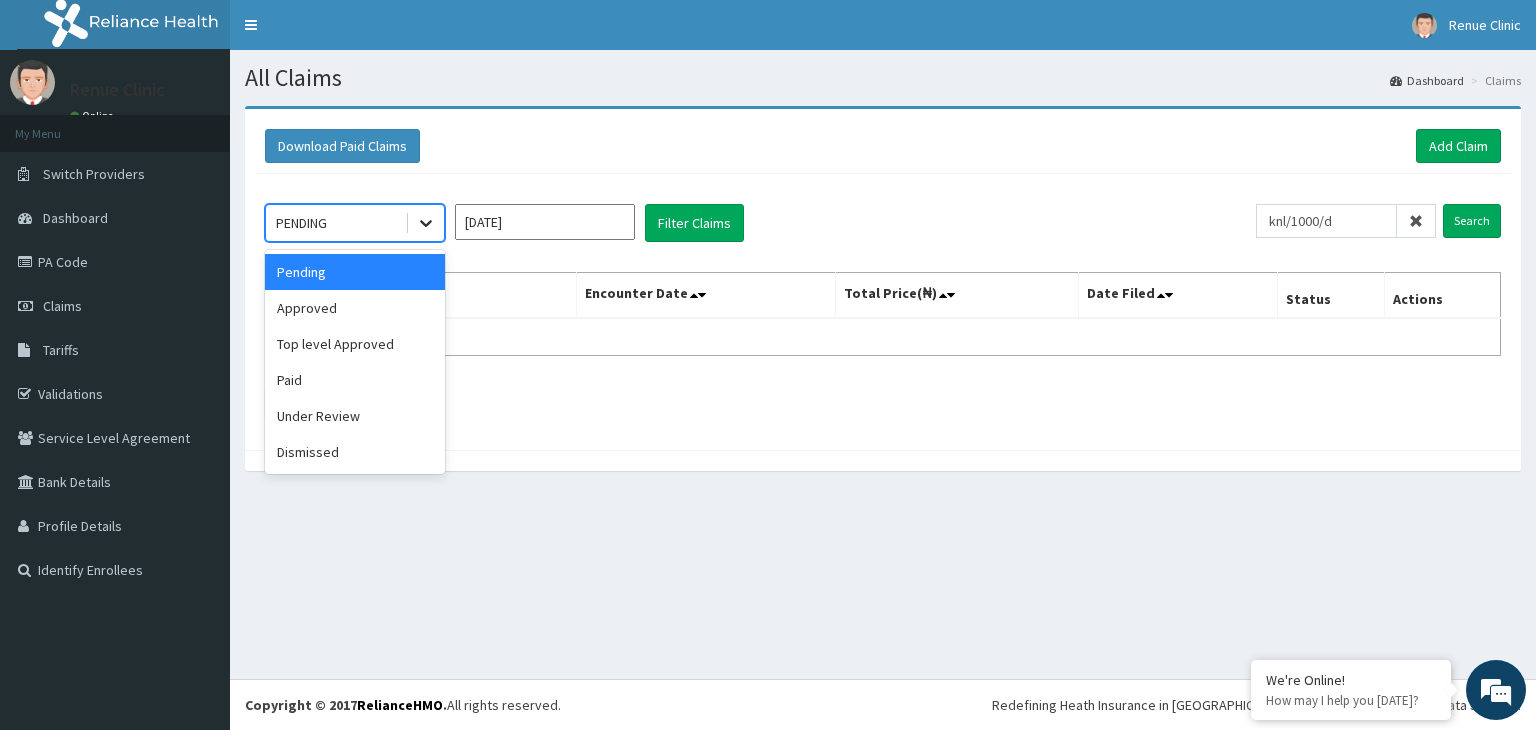 click 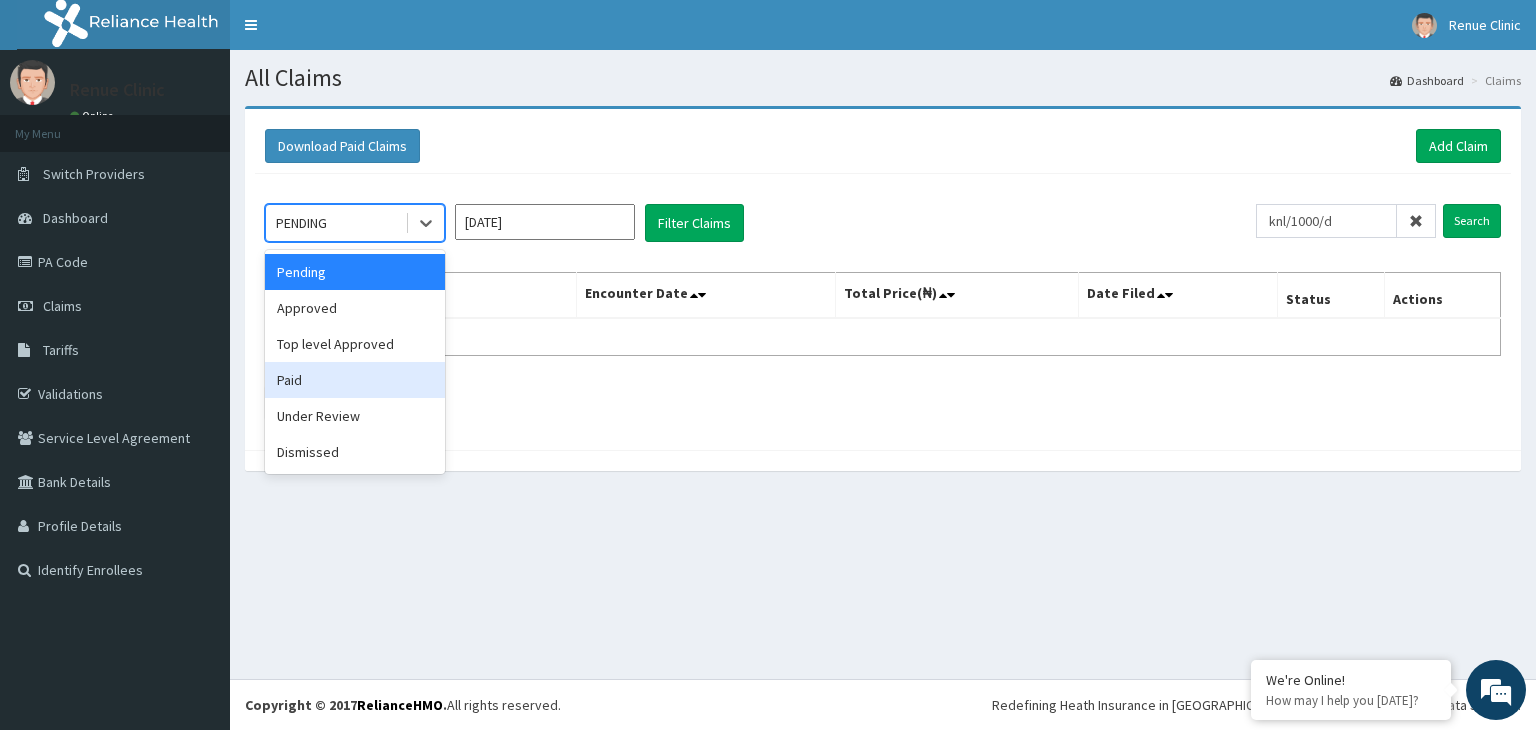 drag, startPoint x: 305, startPoint y: 379, endPoint x: 915, endPoint y: 249, distance: 623.69867 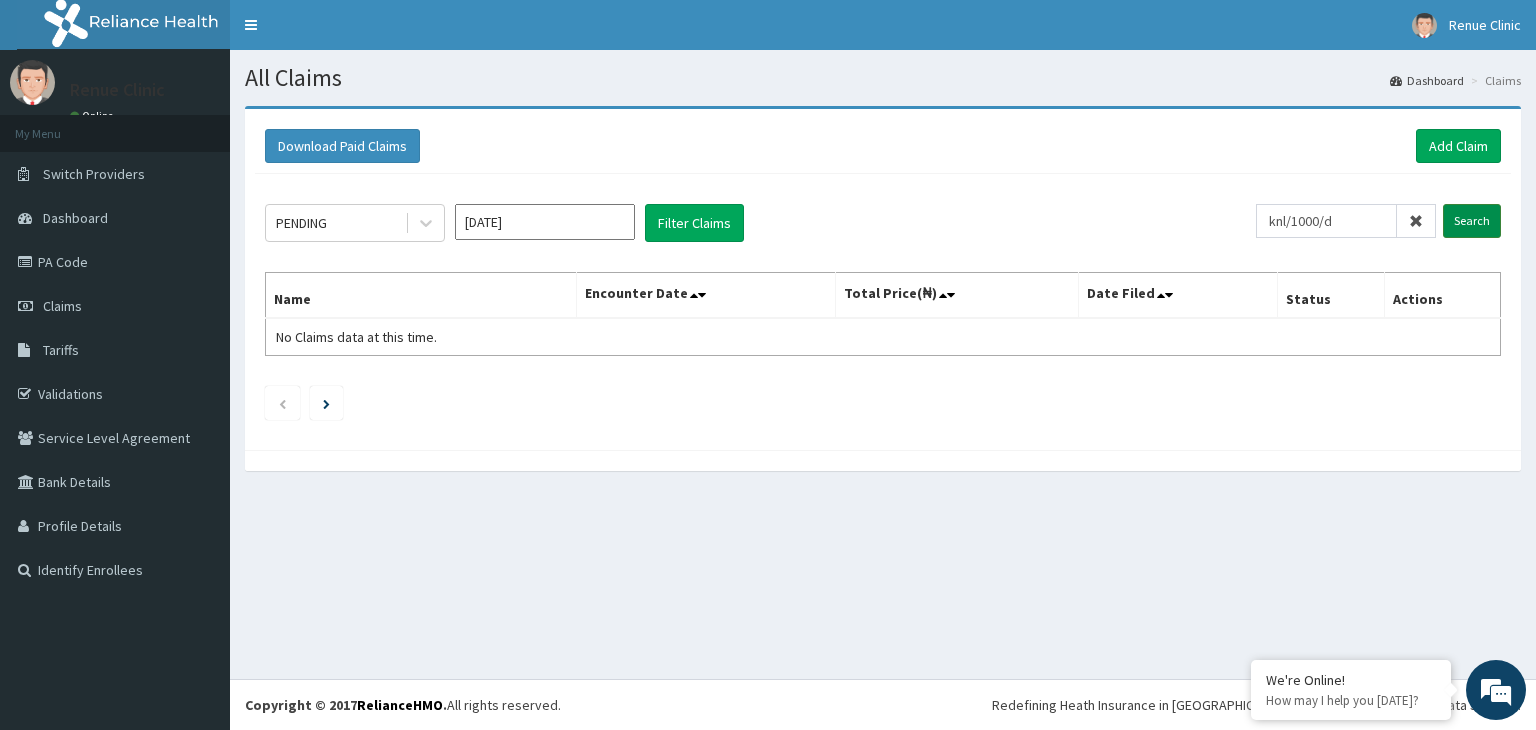 click on "Search" at bounding box center (1472, 221) 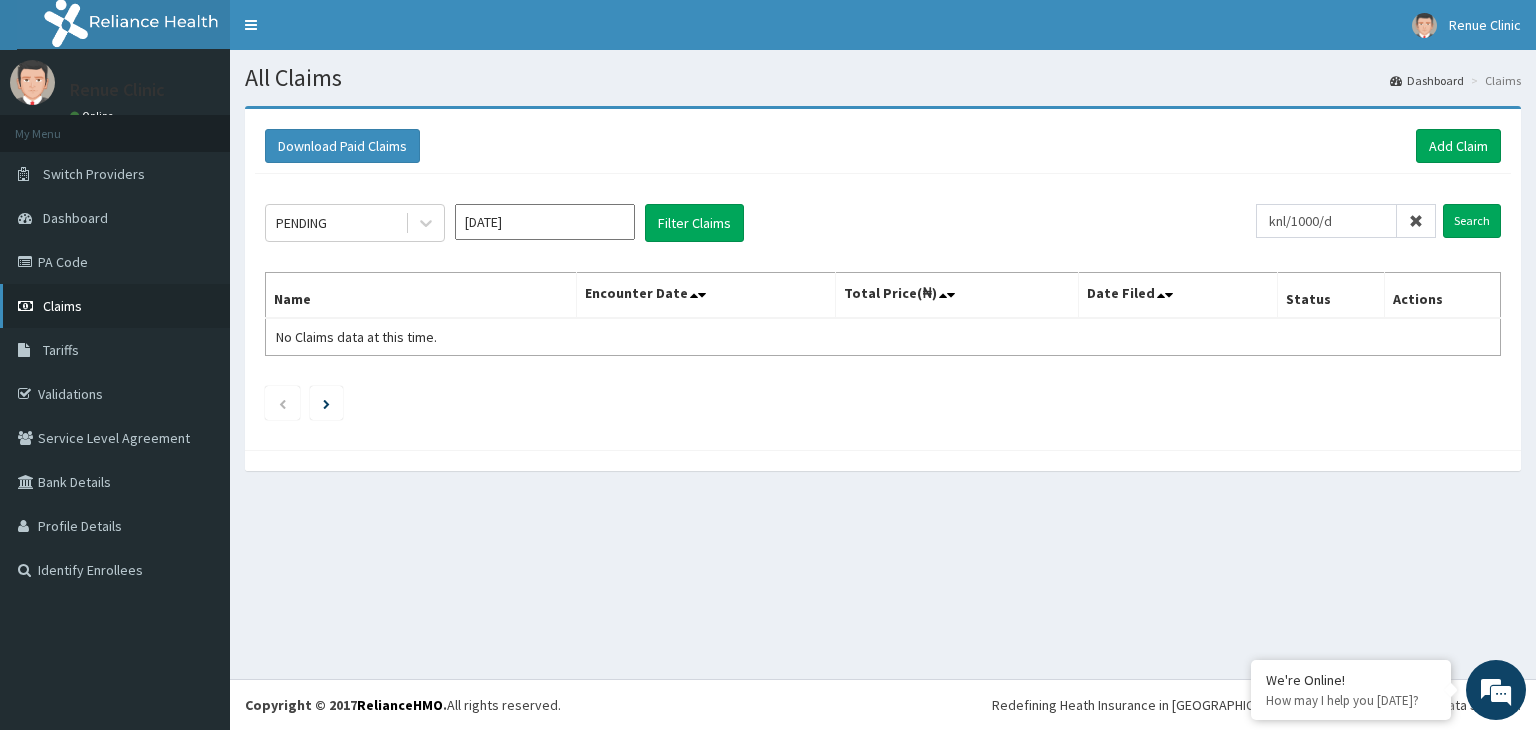 click on "Claims" at bounding box center (62, 306) 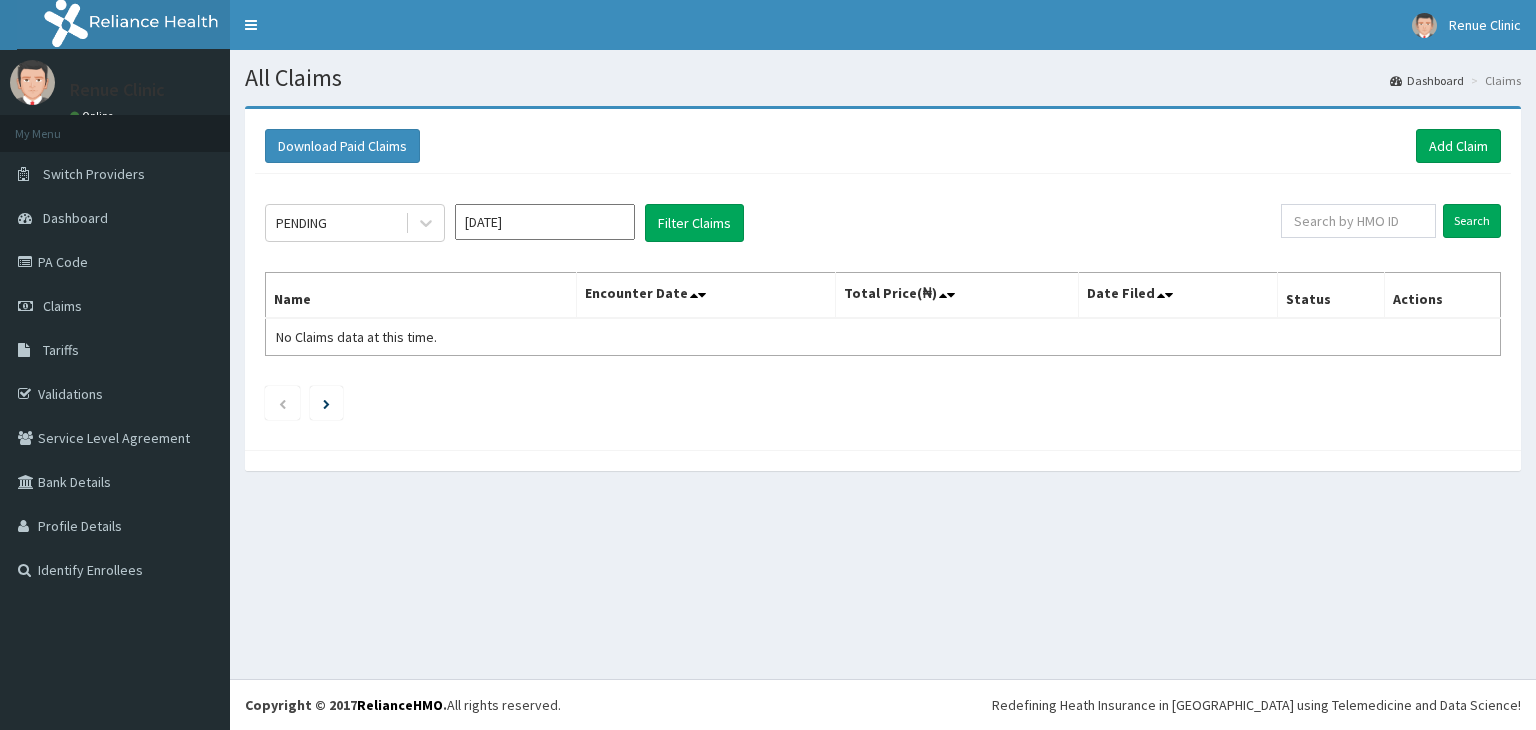 scroll, scrollTop: 0, scrollLeft: 0, axis: both 